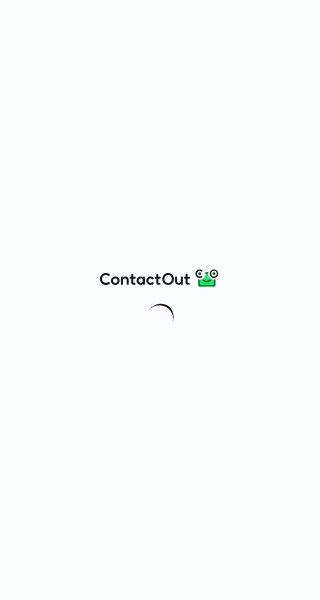scroll, scrollTop: 0, scrollLeft: 0, axis: both 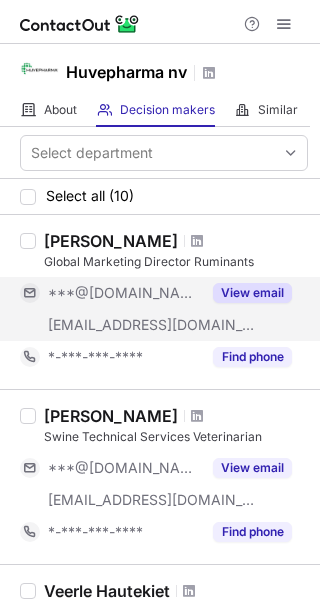 click on "View email" at bounding box center [252, 293] 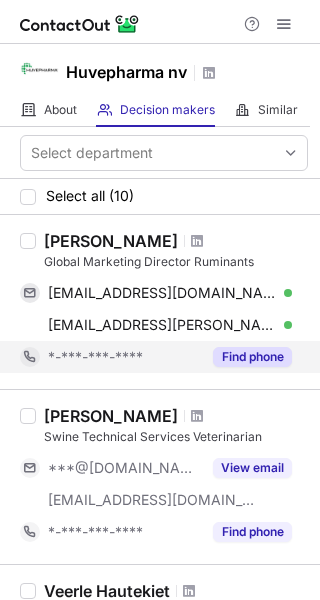 click on "Find phone" at bounding box center (252, 357) 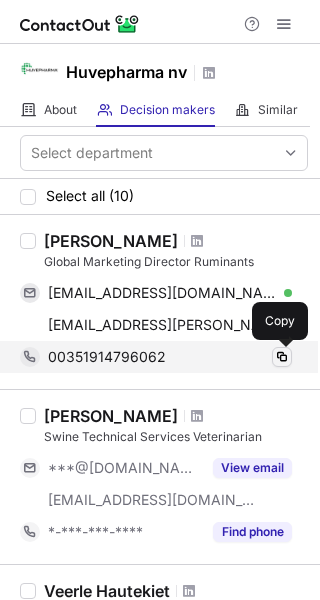 click at bounding box center [282, 357] 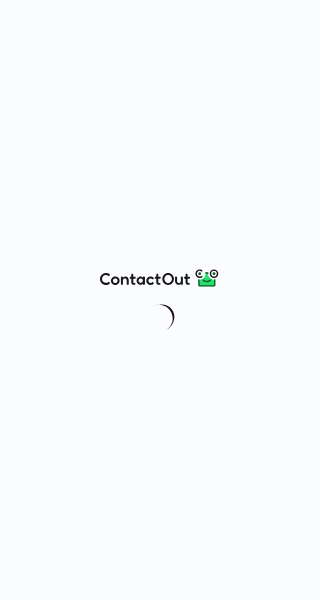 scroll, scrollTop: 0, scrollLeft: 0, axis: both 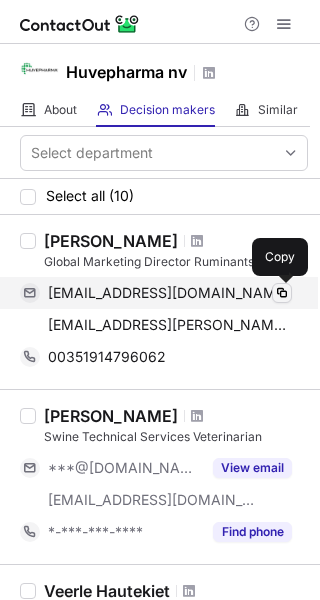 click at bounding box center (282, 293) 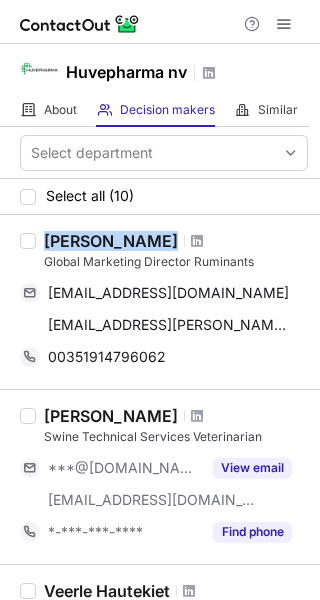 drag, startPoint x: 44, startPoint y: 236, endPoint x: 191, endPoint y: 234, distance: 147.01361 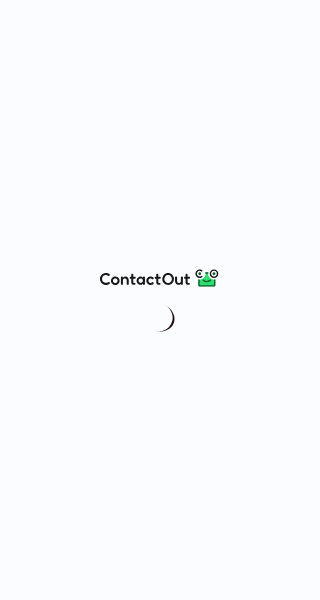 scroll, scrollTop: 0, scrollLeft: 0, axis: both 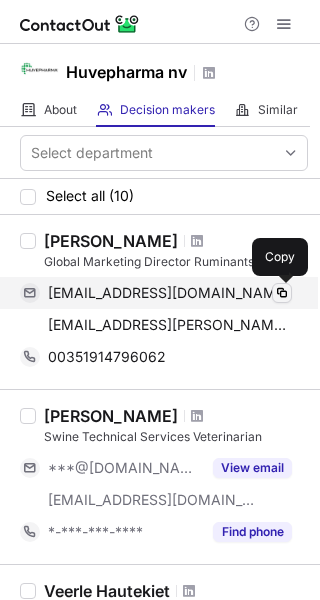 click at bounding box center [282, 293] 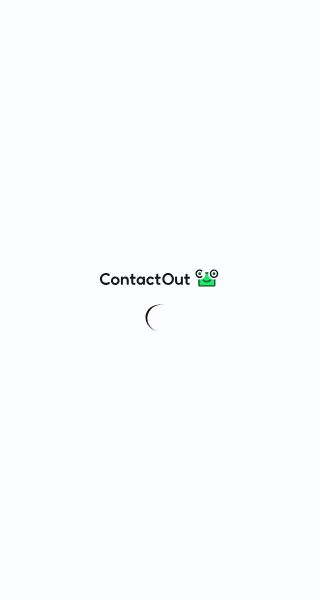 scroll, scrollTop: 0, scrollLeft: 0, axis: both 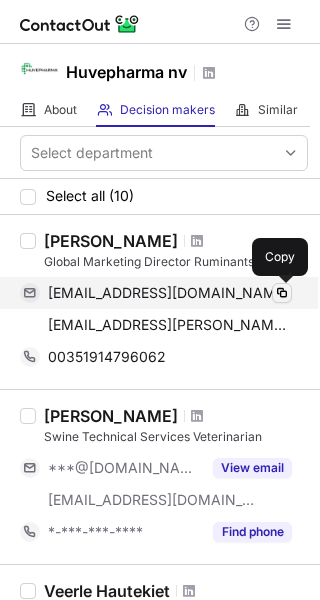click at bounding box center (282, 293) 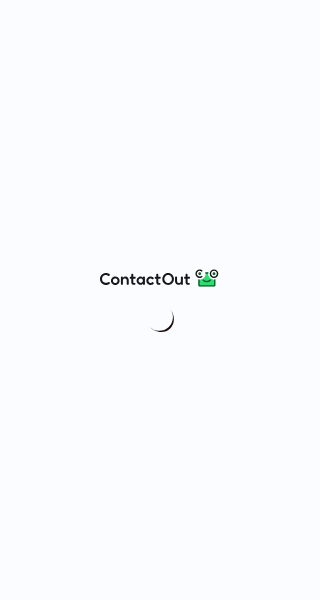 scroll, scrollTop: 0, scrollLeft: 0, axis: both 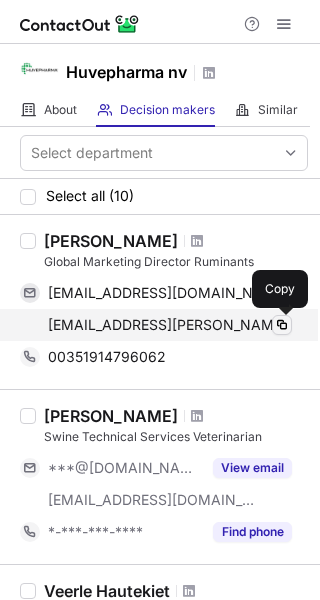 click at bounding box center [282, 325] 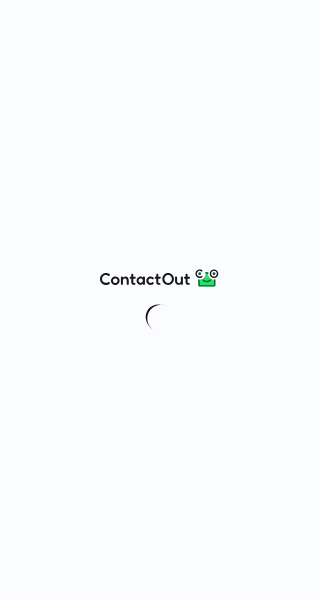 scroll, scrollTop: 0, scrollLeft: 0, axis: both 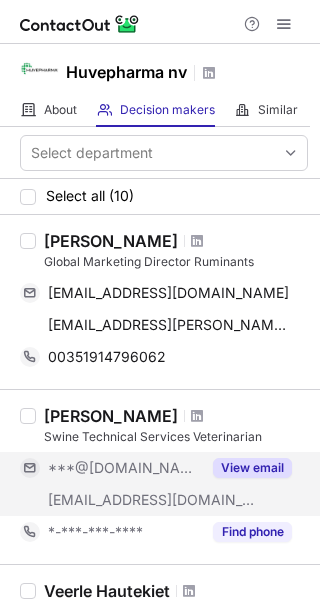 click on "View email" at bounding box center [252, 468] 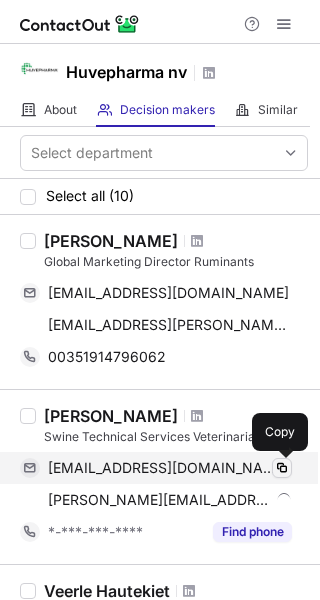 click at bounding box center (282, 468) 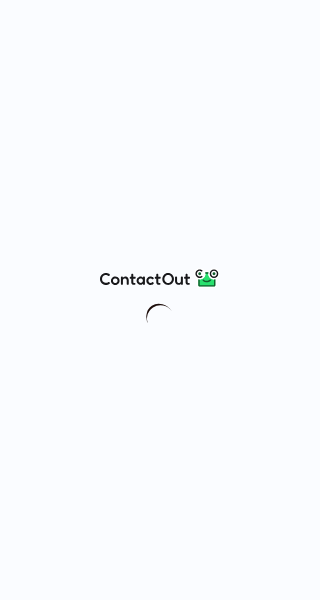 scroll, scrollTop: 0, scrollLeft: 0, axis: both 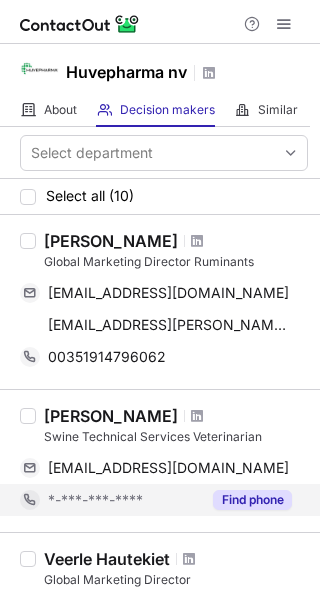 click on "Find phone" at bounding box center [252, 500] 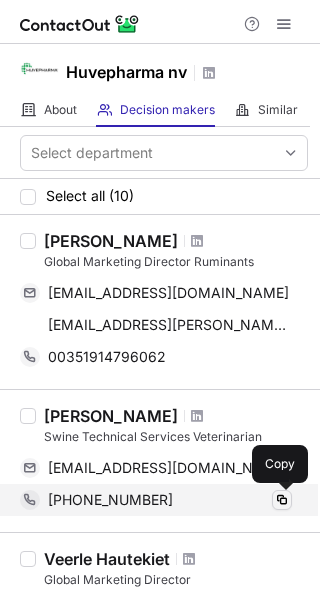 click at bounding box center (282, 500) 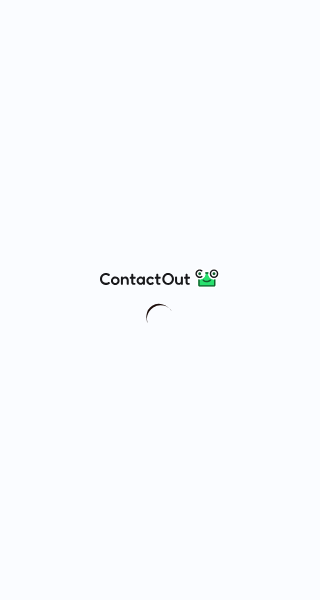 scroll, scrollTop: 0, scrollLeft: 0, axis: both 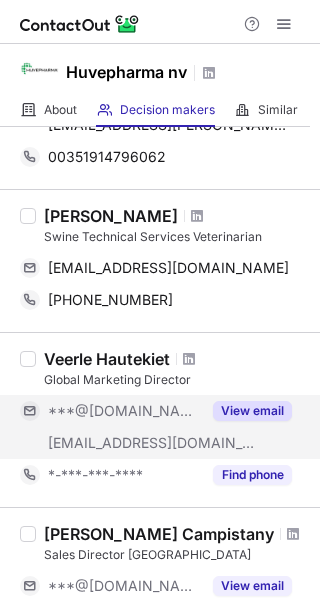click on "View email" at bounding box center [252, 411] 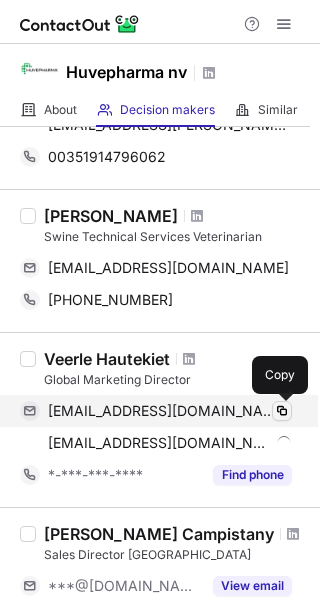 click at bounding box center [282, 411] 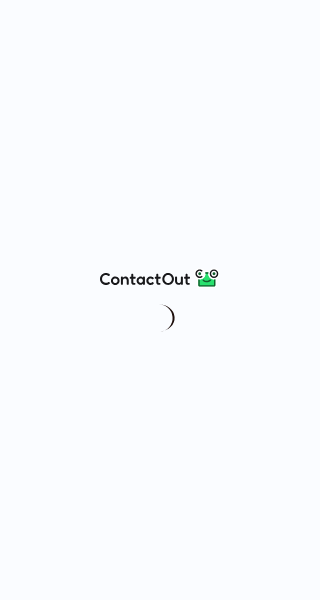 scroll, scrollTop: 0, scrollLeft: 0, axis: both 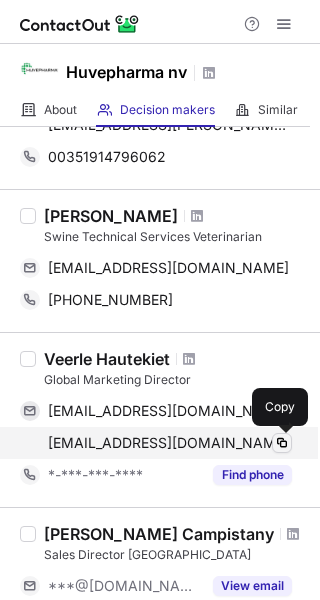 click at bounding box center [282, 443] 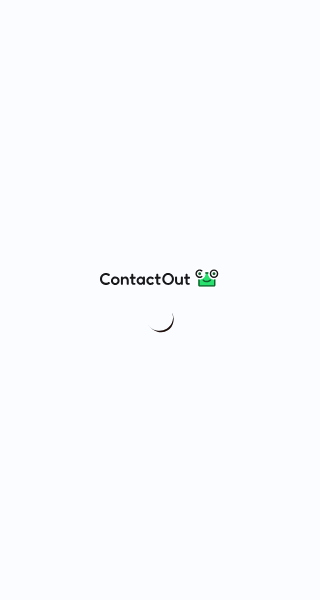 scroll, scrollTop: 0, scrollLeft: 0, axis: both 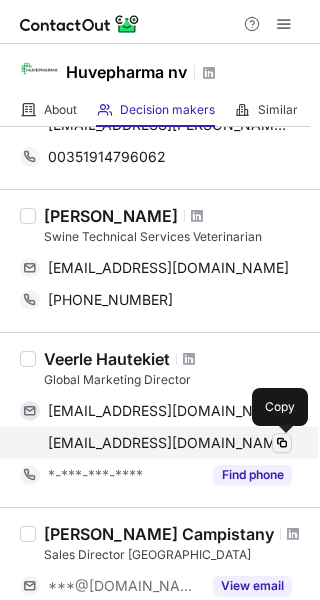 click at bounding box center [282, 443] 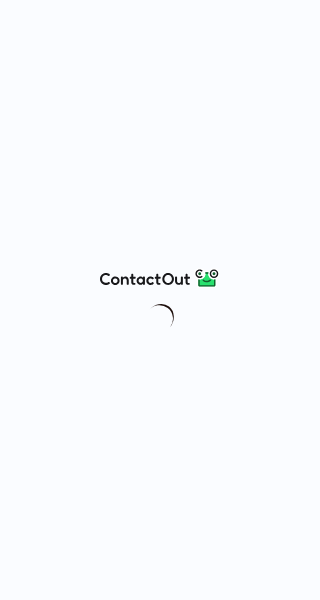 scroll, scrollTop: 0, scrollLeft: 0, axis: both 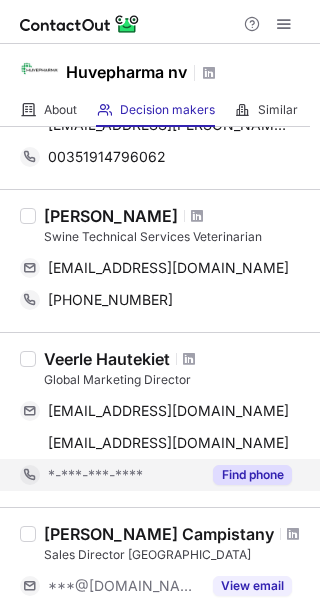 click on "Find phone" at bounding box center [252, 475] 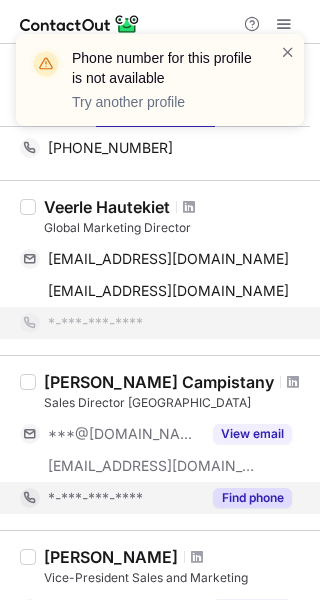 scroll, scrollTop: 400, scrollLeft: 0, axis: vertical 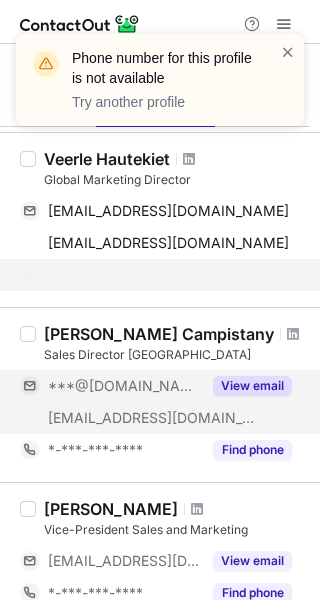 click on "View email" at bounding box center [252, 386] 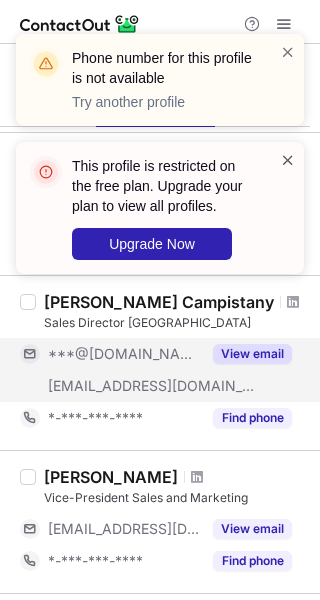 click at bounding box center (288, 160) 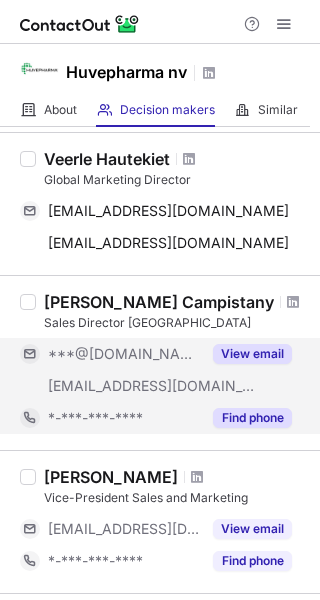 click on "Find phone" at bounding box center [252, 418] 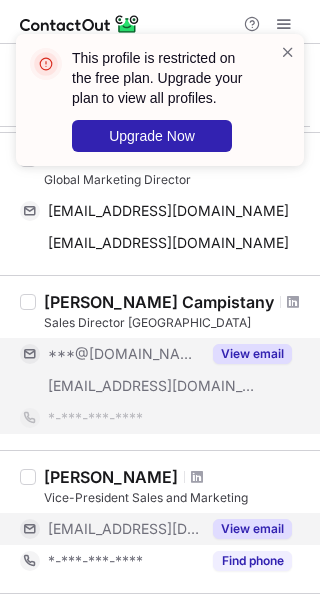 click on "View email" at bounding box center (252, 529) 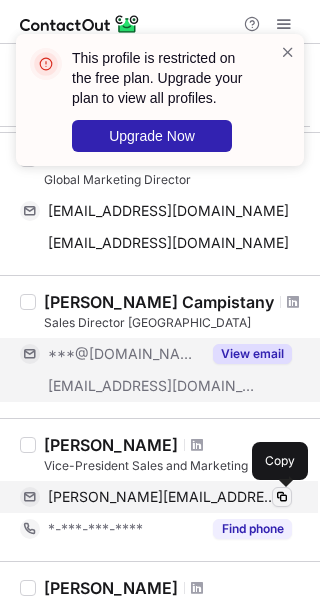 click at bounding box center [282, 497] 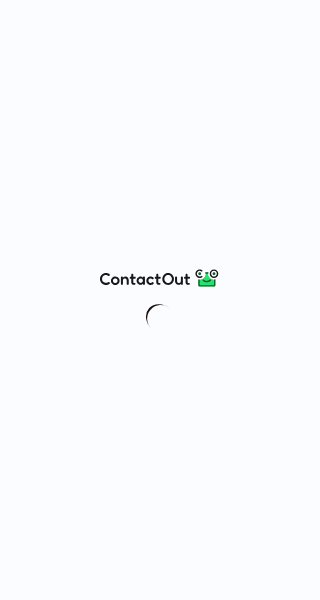 scroll, scrollTop: 0, scrollLeft: 0, axis: both 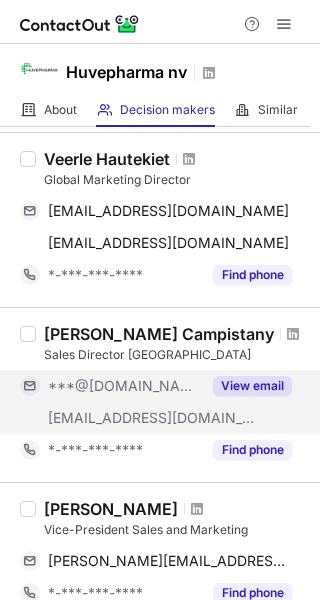 click on "View email" at bounding box center (252, 386) 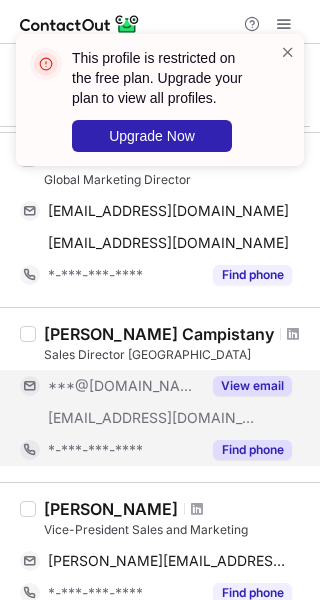 click on "Find phone" at bounding box center [252, 450] 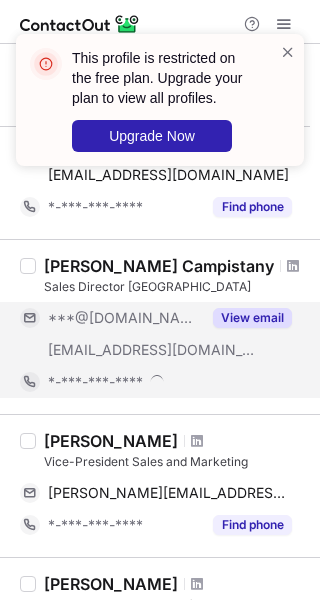 scroll, scrollTop: 500, scrollLeft: 0, axis: vertical 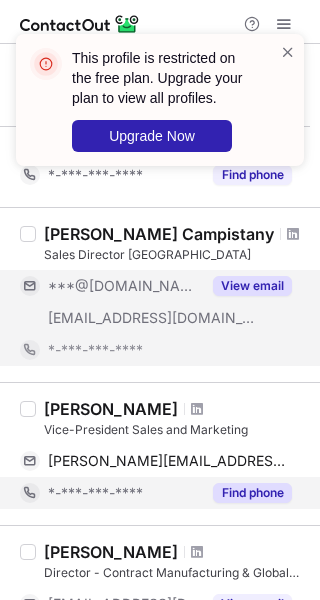click on "Find phone" at bounding box center (252, 493) 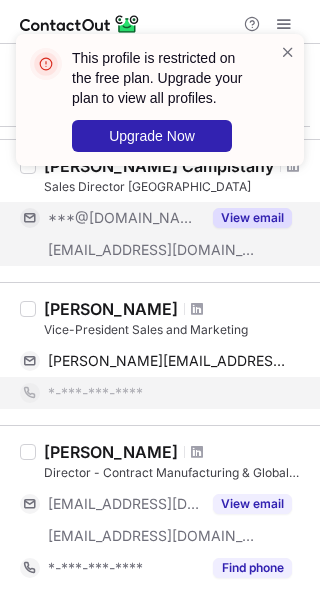 scroll, scrollTop: 700, scrollLeft: 0, axis: vertical 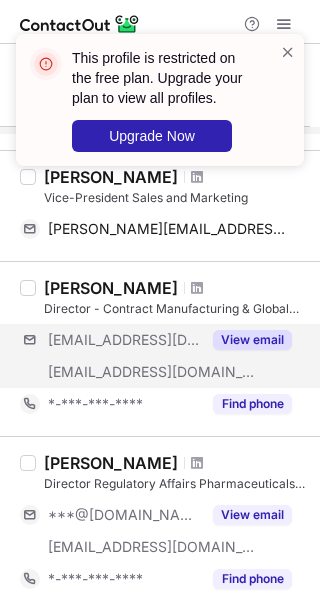click on "***@telenet.be ***@huvepharma.com View email" at bounding box center (164, 356) 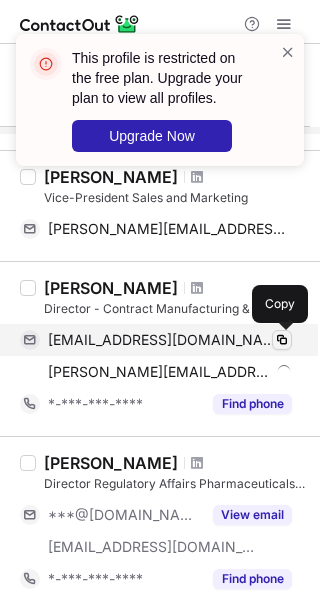 click at bounding box center [282, 340] 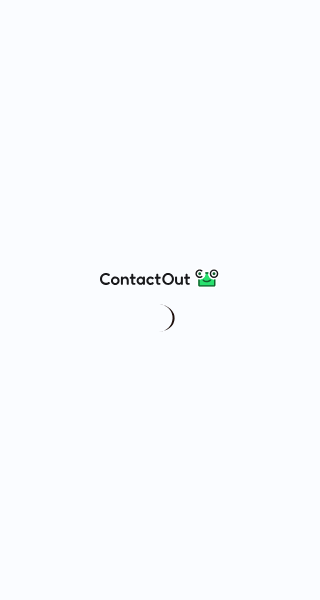 scroll, scrollTop: 0, scrollLeft: 0, axis: both 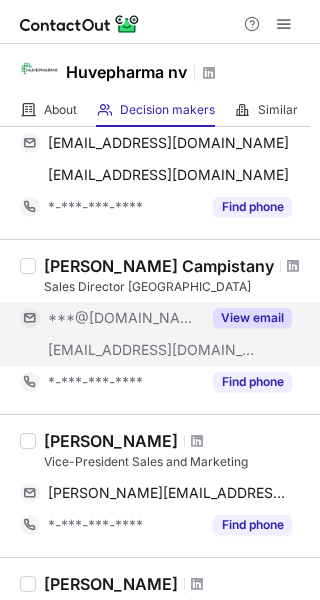 click on "View email" at bounding box center (252, 318) 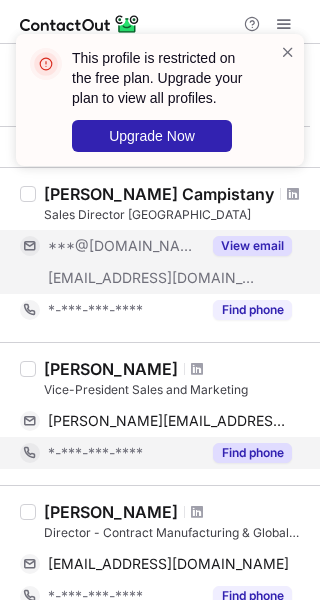 scroll, scrollTop: 600, scrollLeft: 0, axis: vertical 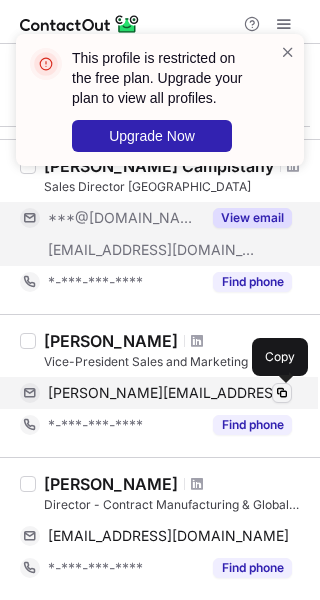 click at bounding box center (282, 393) 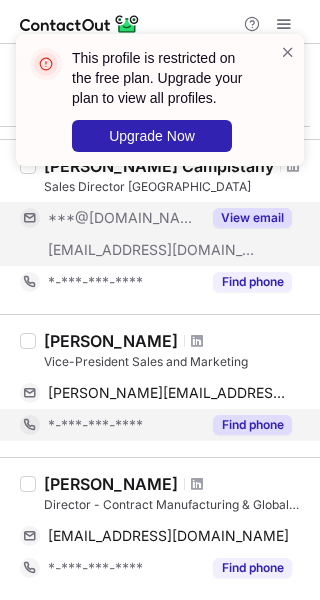 click on "Find phone" at bounding box center [246, 425] 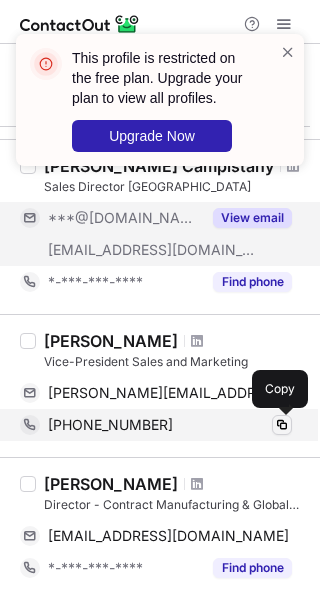 click at bounding box center (282, 425) 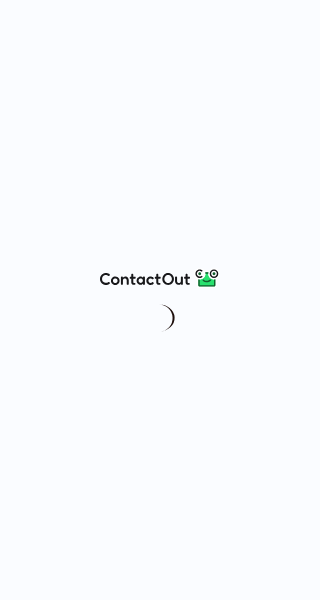 scroll, scrollTop: 0, scrollLeft: 0, axis: both 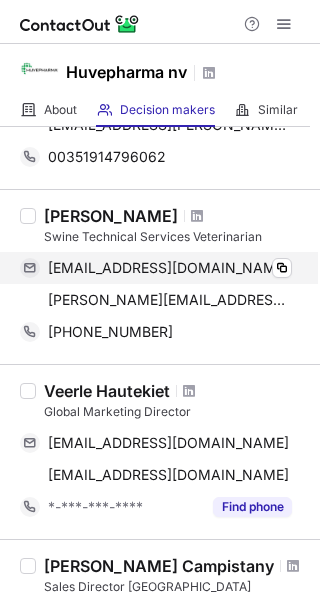 click at bounding box center [282, 268] 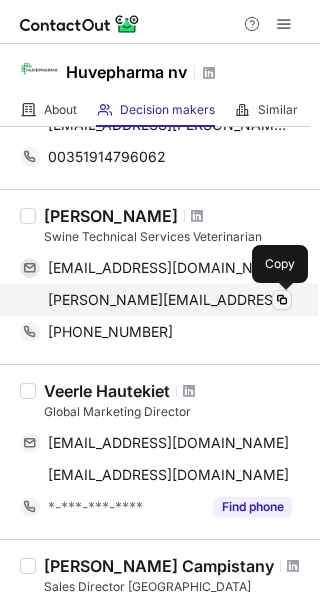 click at bounding box center [282, 300] 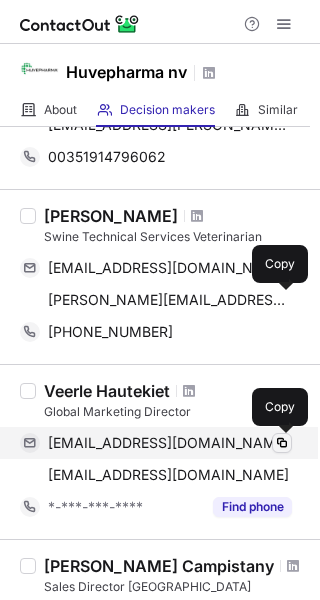 drag, startPoint x: 279, startPoint y: 445, endPoint x: 73, endPoint y: 551, distance: 231.67218 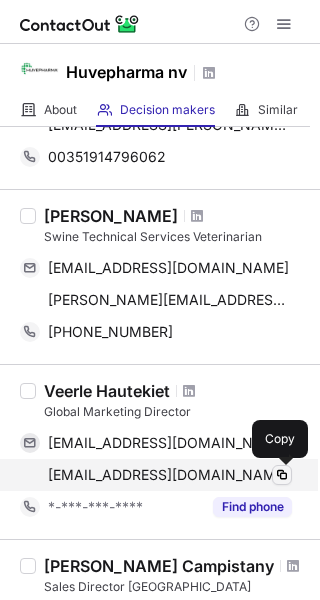 drag, startPoint x: 277, startPoint y: 475, endPoint x: 220, endPoint y: 597, distance: 134.65883 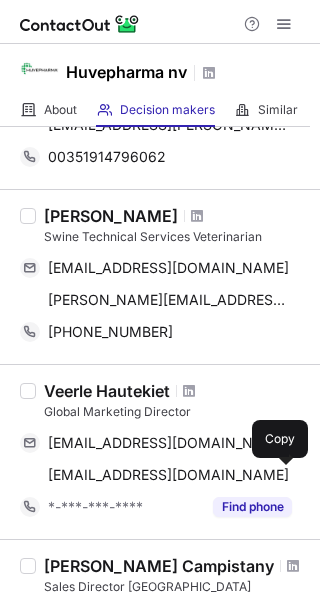 click at bounding box center [282, 475] 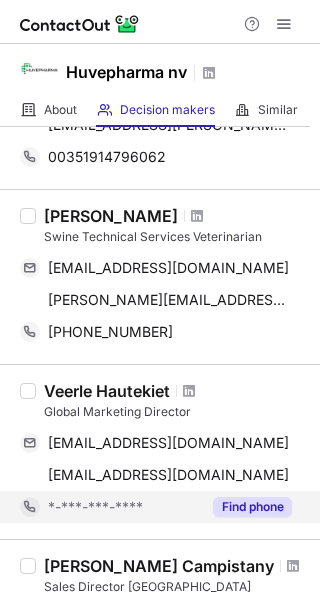 click on "Find phone" at bounding box center (252, 507) 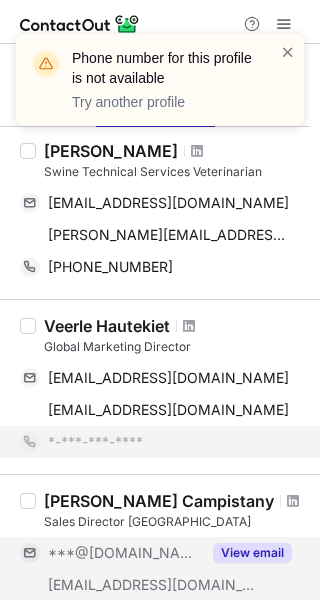 scroll, scrollTop: 300, scrollLeft: 0, axis: vertical 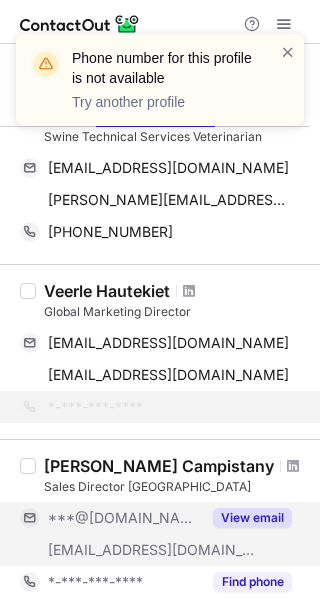 click on "View email" at bounding box center [252, 518] 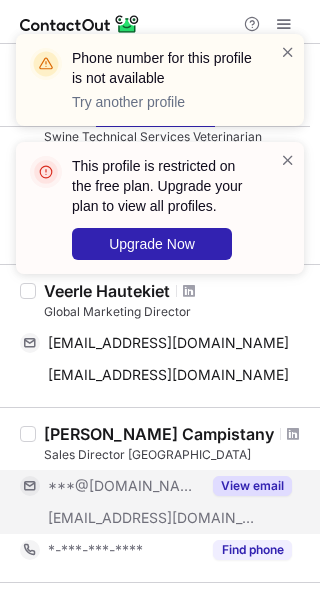 scroll, scrollTop: 500, scrollLeft: 0, axis: vertical 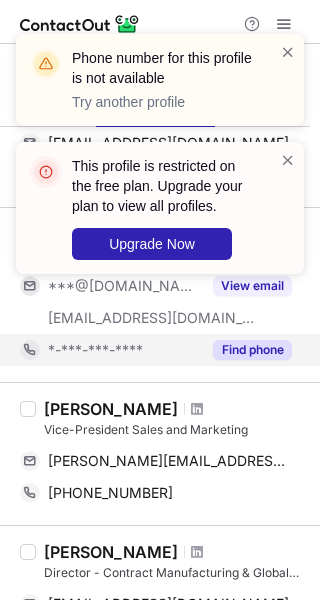 click on "Find phone" at bounding box center (252, 350) 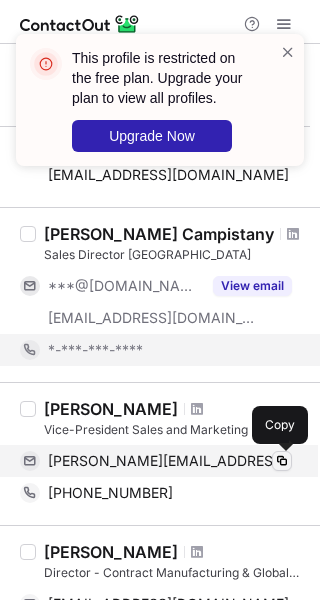 click at bounding box center [282, 461] 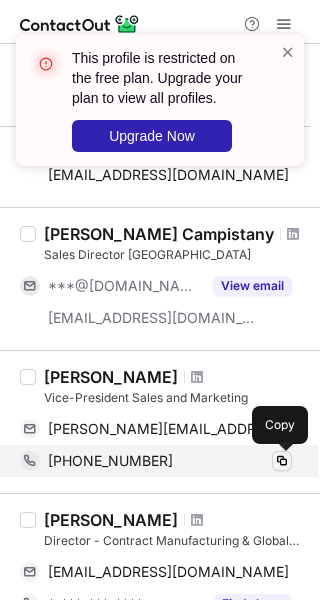 click at bounding box center (282, 461) 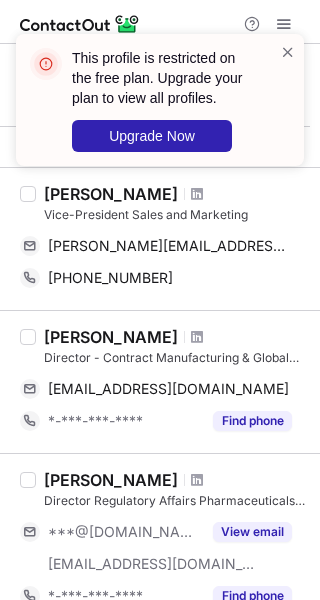 scroll, scrollTop: 700, scrollLeft: 0, axis: vertical 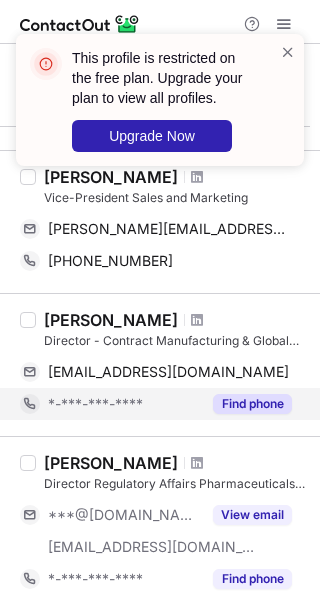 click on "Find phone" at bounding box center (252, 404) 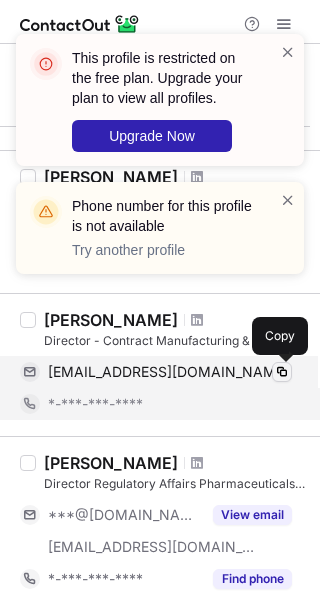 click at bounding box center (282, 372) 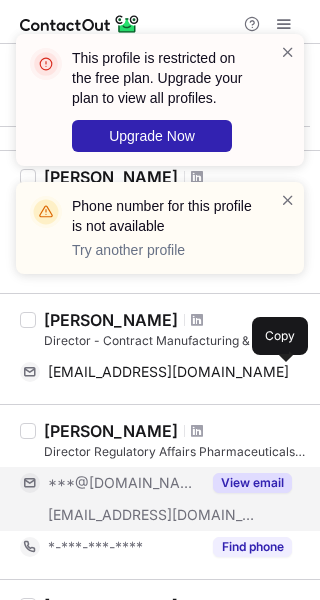 click on "View email" at bounding box center [252, 483] 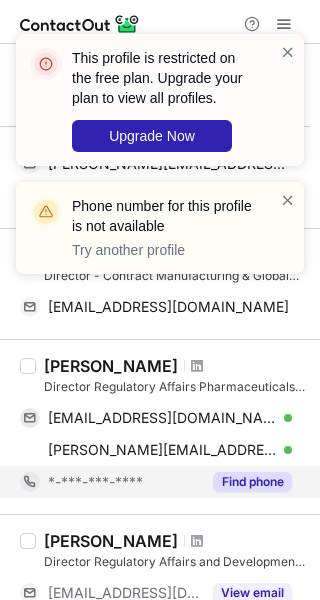 scroll, scrollTop: 800, scrollLeft: 0, axis: vertical 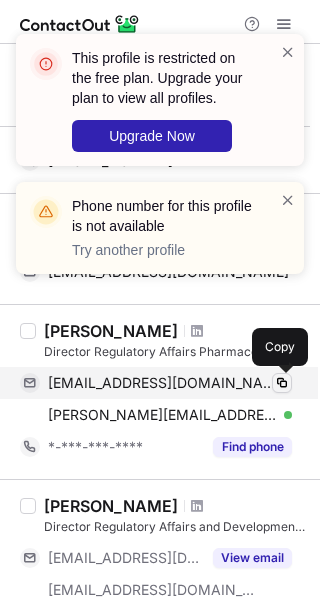 click at bounding box center [282, 383] 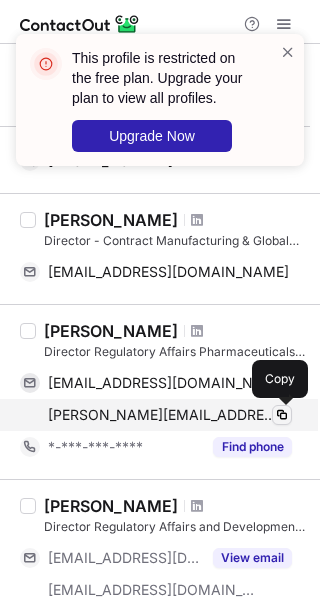 click at bounding box center (282, 415) 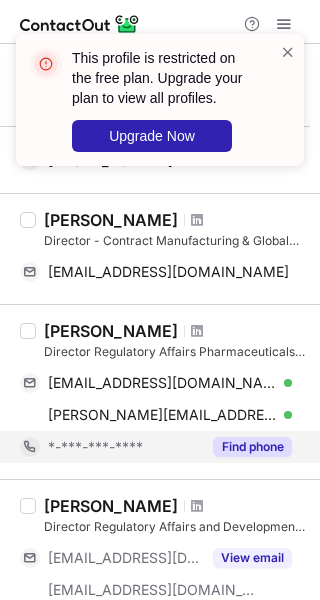 click on "Find phone" at bounding box center [252, 447] 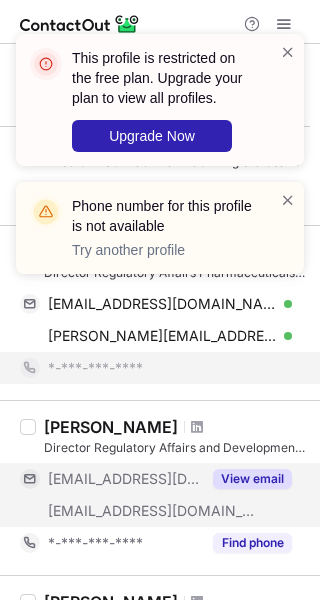 scroll, scrollTop: 900, scrollLeft: 0, axis: vertical 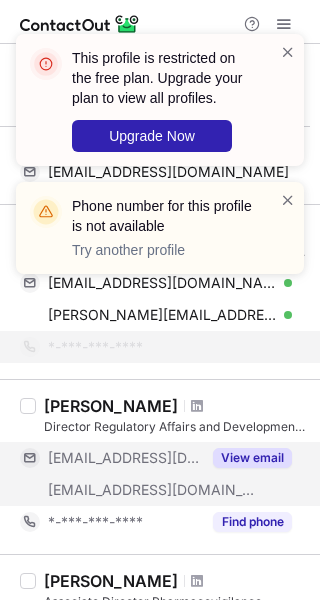 click on "View email" at bounding box center (252, 458) 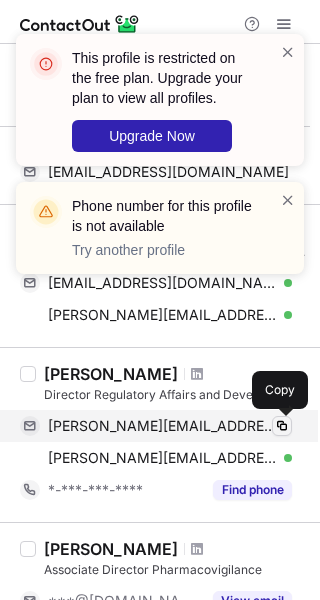click at bounding box center (282, 426) 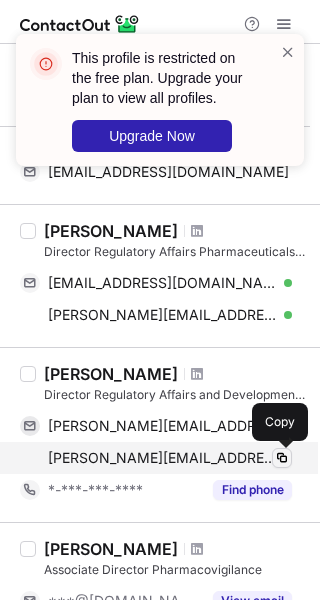 click at bounding box center [282, 458] 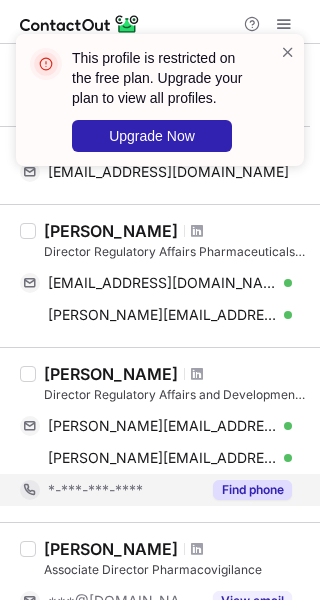 click on "Find phone" at bounding box center (246, 490) 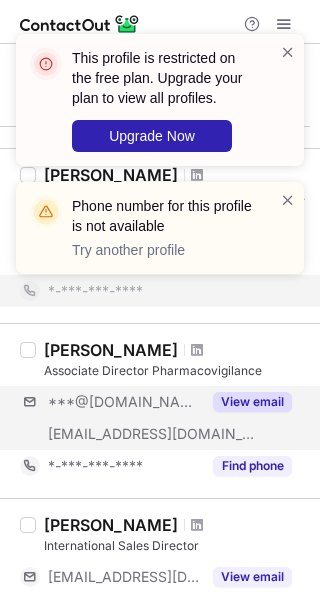 scroll, scrollTop: 1100, scrollLeft: 0, axis: vertical 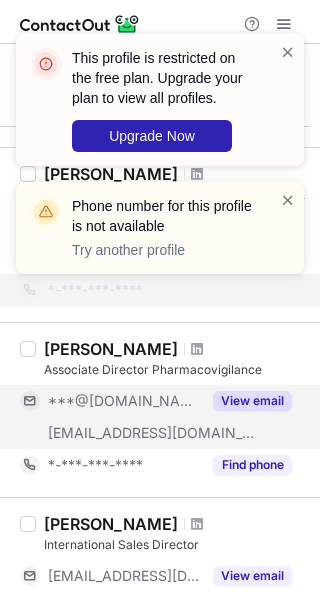 click on "View email" at bounding box center [252, 401] 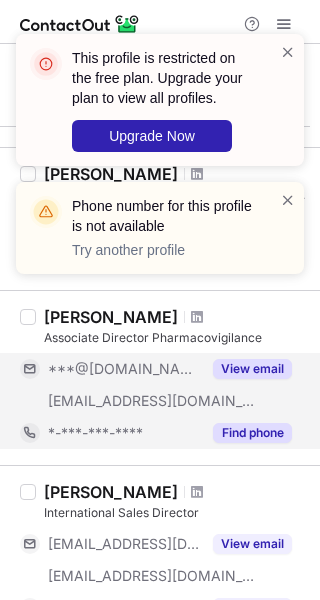 click on "Find phone" at bounding box center (252, 433) 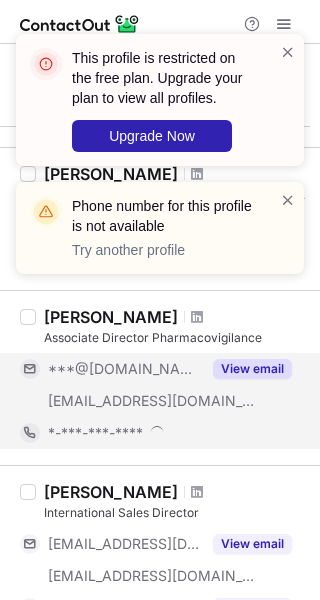 click on "View email" at bounding box center [252, 369] 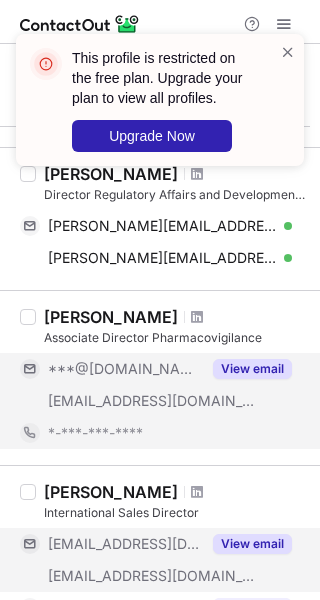 click on "View email" at bounding box center (252, 544) 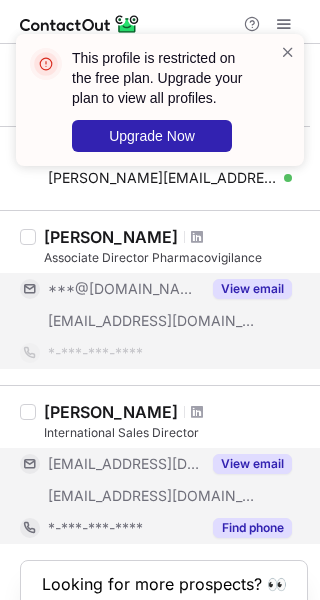 scroll, scrollTop: 1200, scrollLeft: 0, axis: vertical 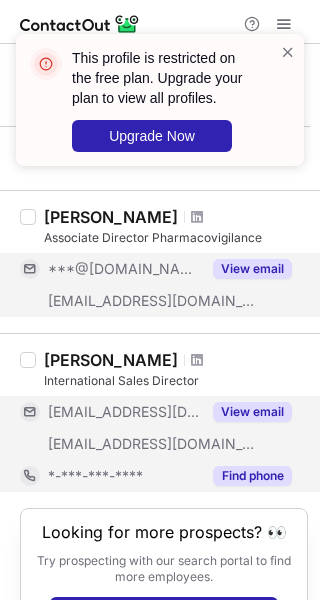 click on "Find phone" at bounding box center [246, 476] 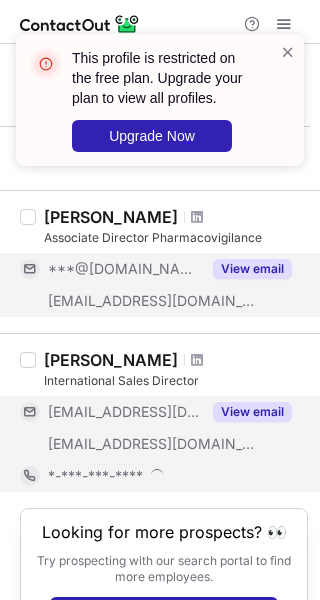 click on "View email" at bounding box center [246, 412] 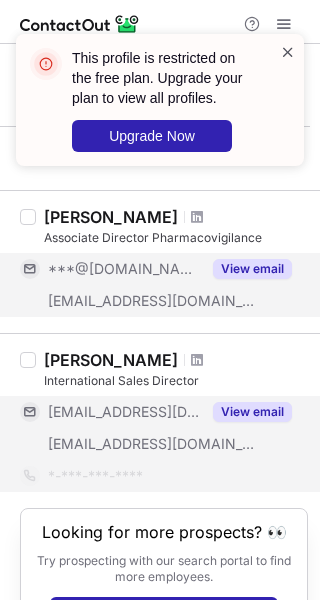 click at bounding box center (288, 52) 